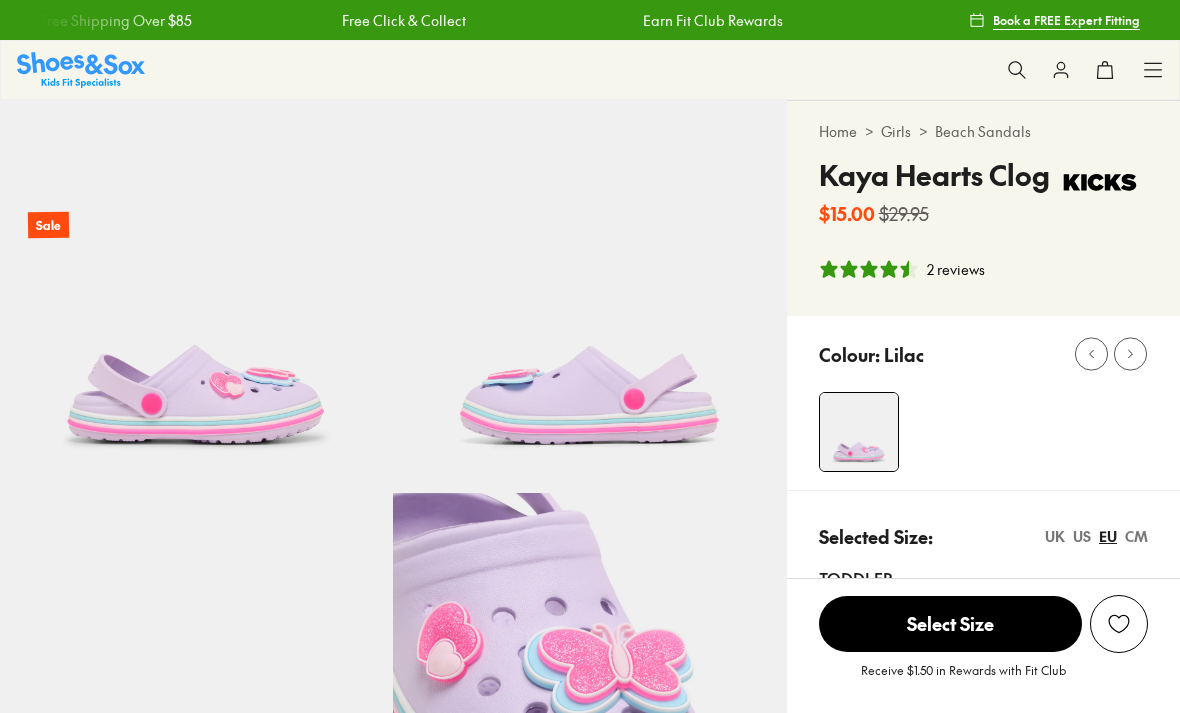 select on "*" 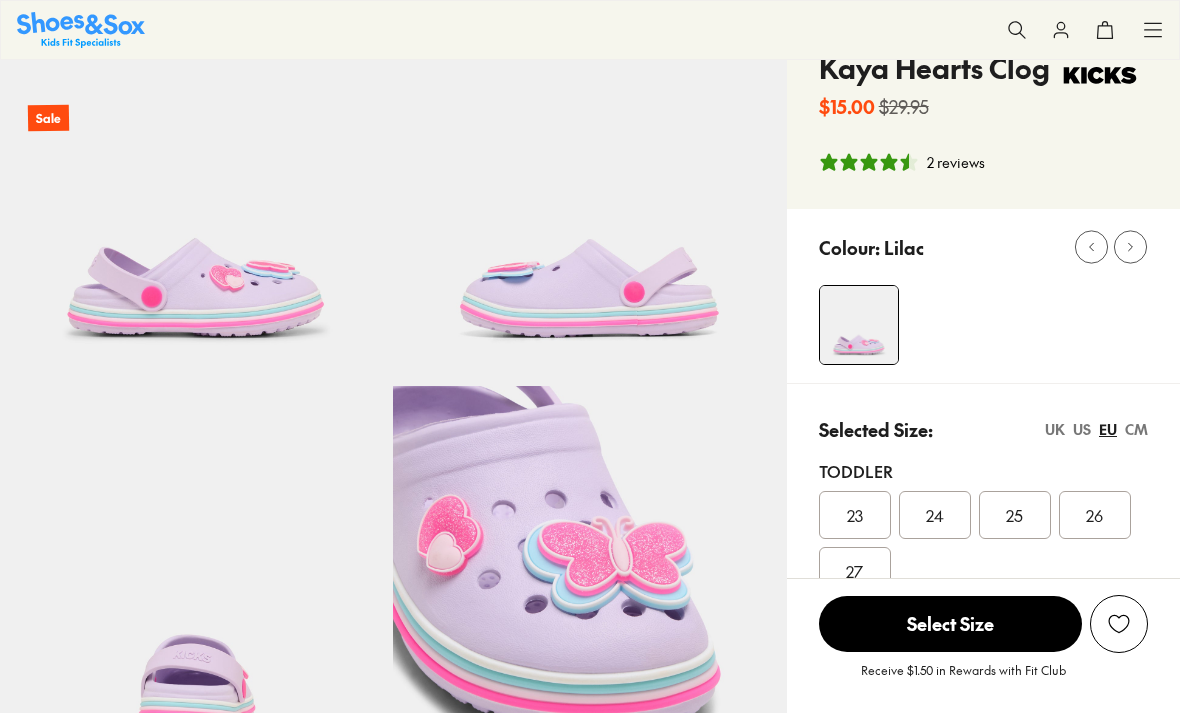 scroll, scrollTop: 0, scrollLeft: 0, axis: both 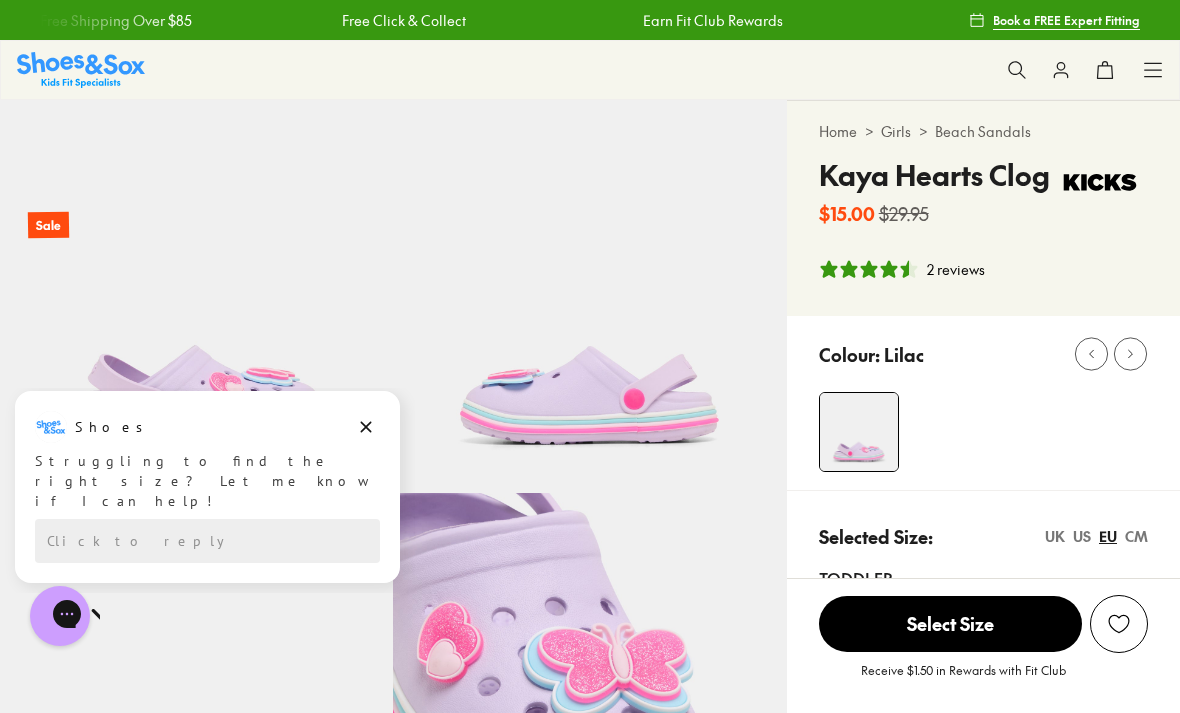 click on "Girls" at bounding box center (896, 131) 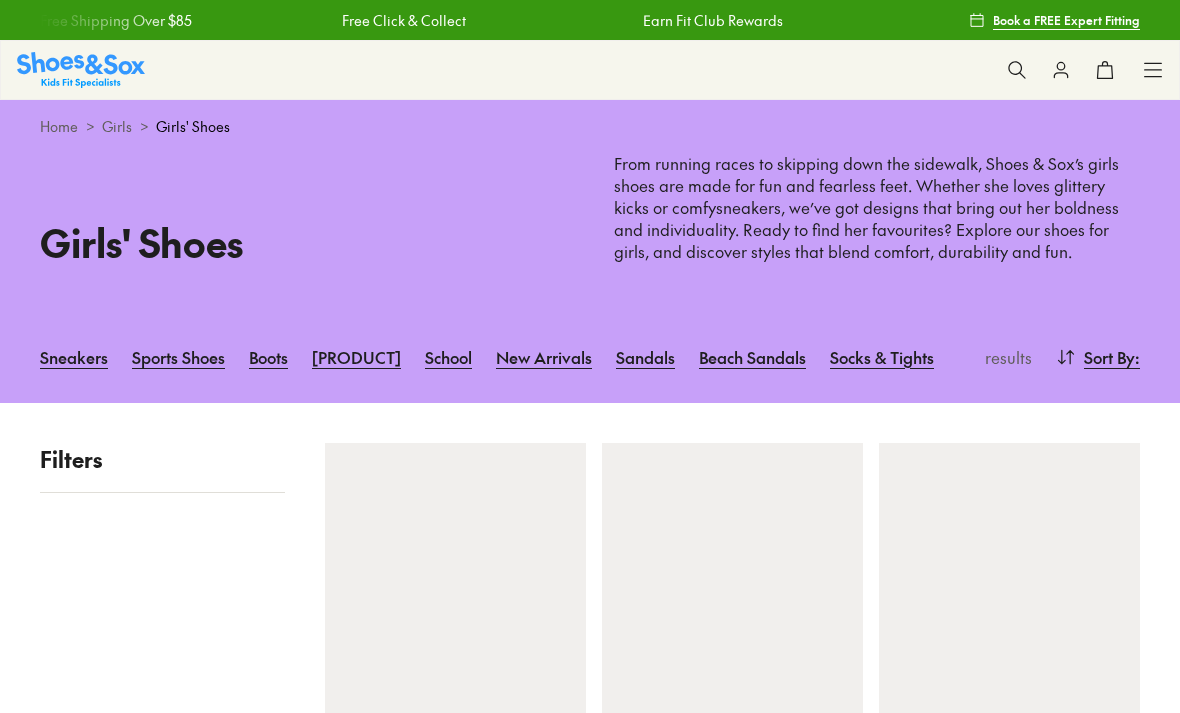 scroll, scrollTop: 0, scrollLeft: 0, axis: both 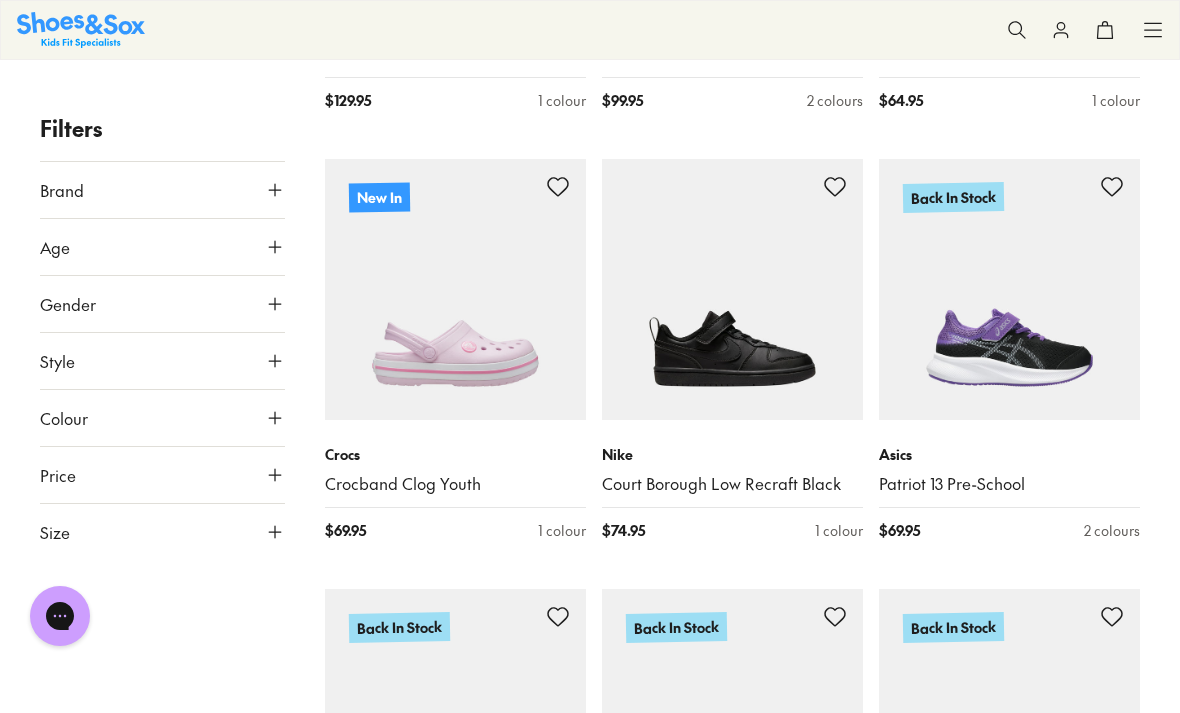 click at bounding box center (455, 289) 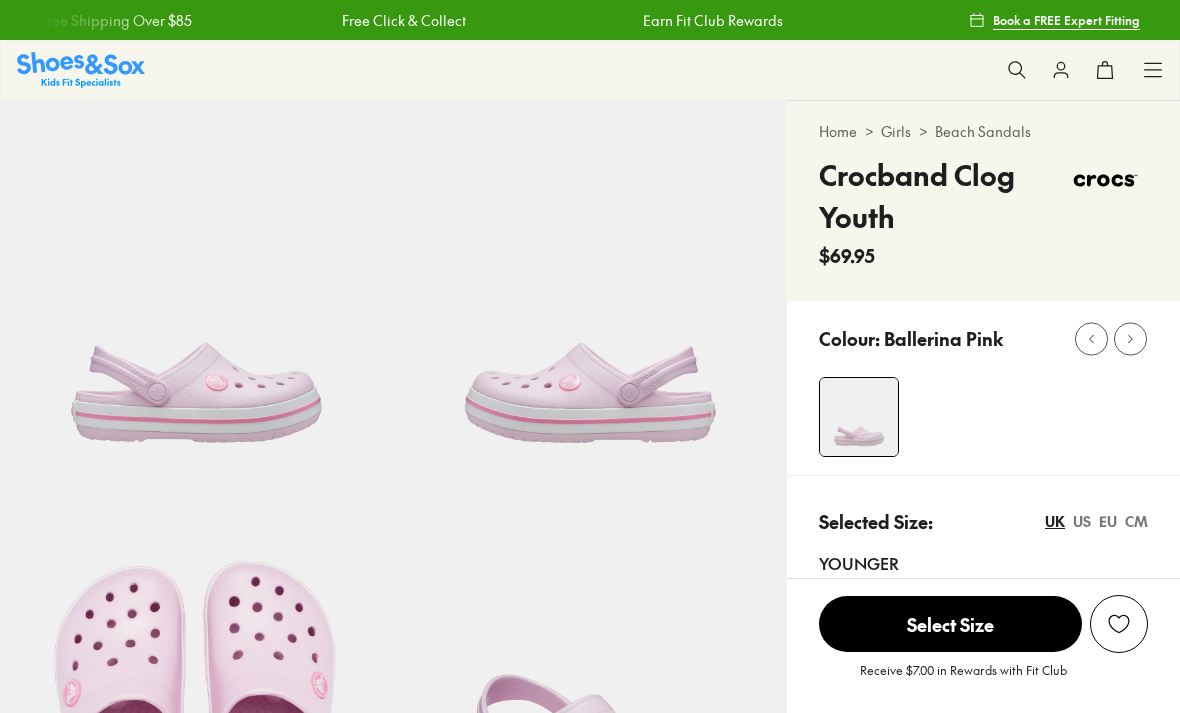 scroll, scrollTop: 0, scrollLeft: 0, axis: both 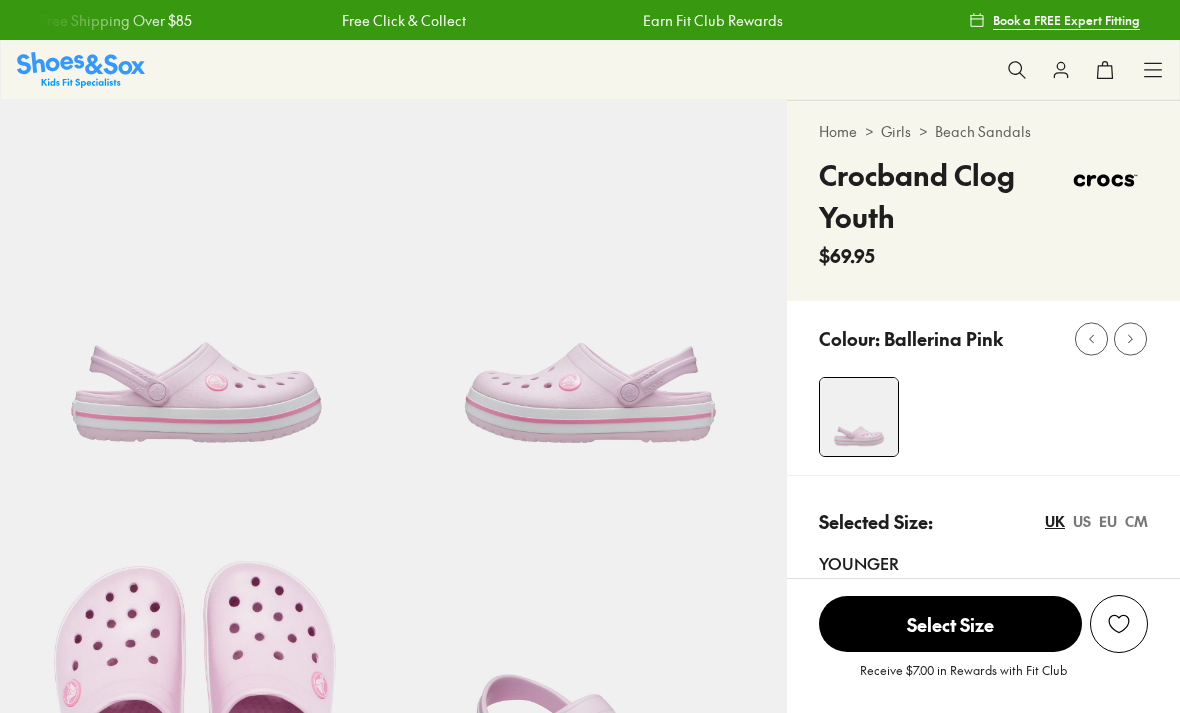 select on "*" 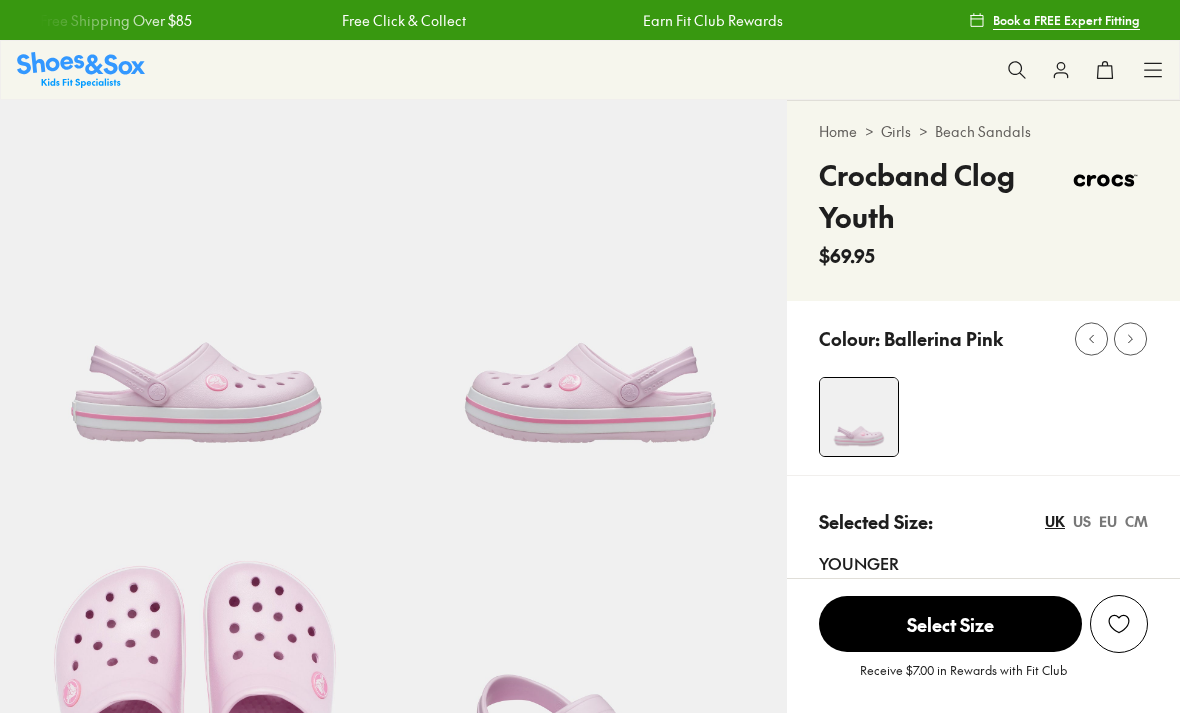 scroll, scrollTop: 0, scrollLeft: 0, axis: both 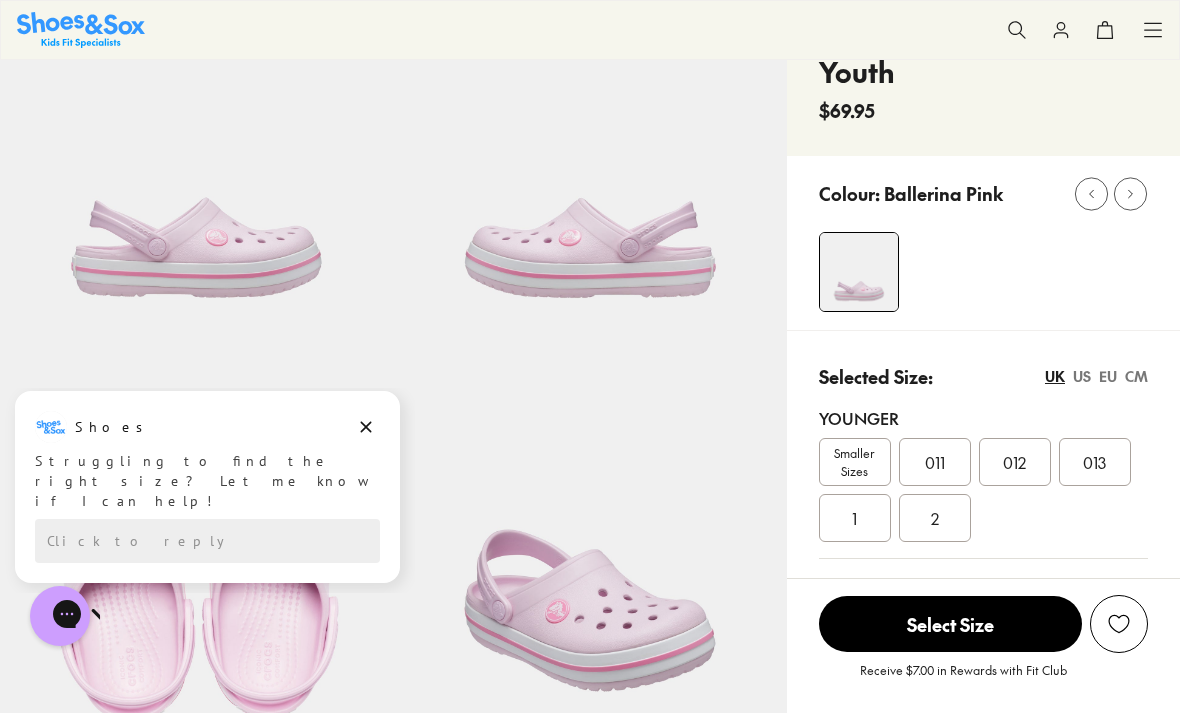 click on "EU" at bounding box center (1108, 376) 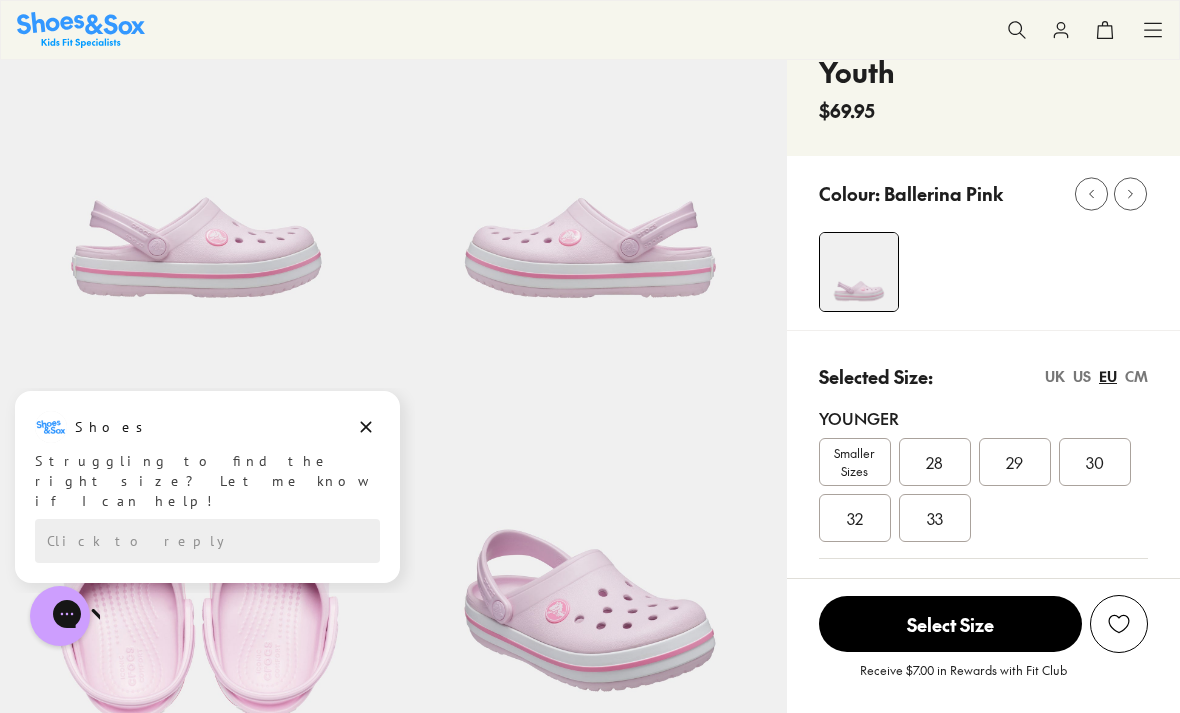 click on "Smaller Sizes" at bounding box center [855, 462] 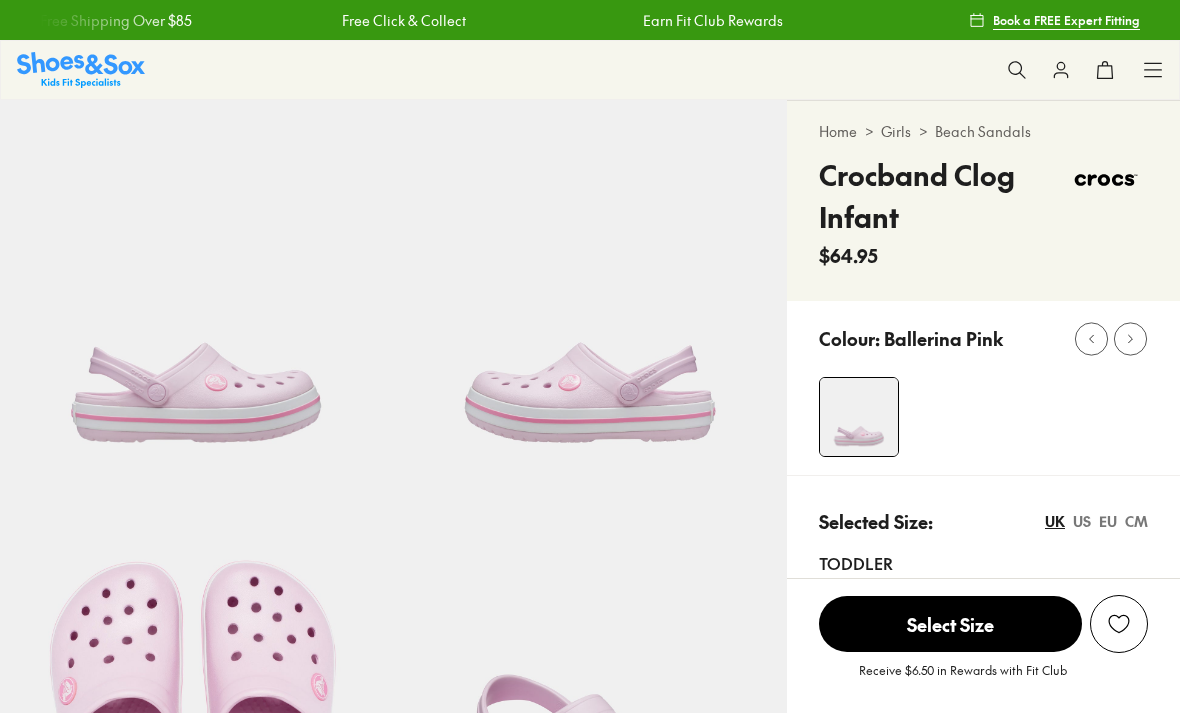 scroll, scrollTop: 0, scrollLeft: 0, axis: both 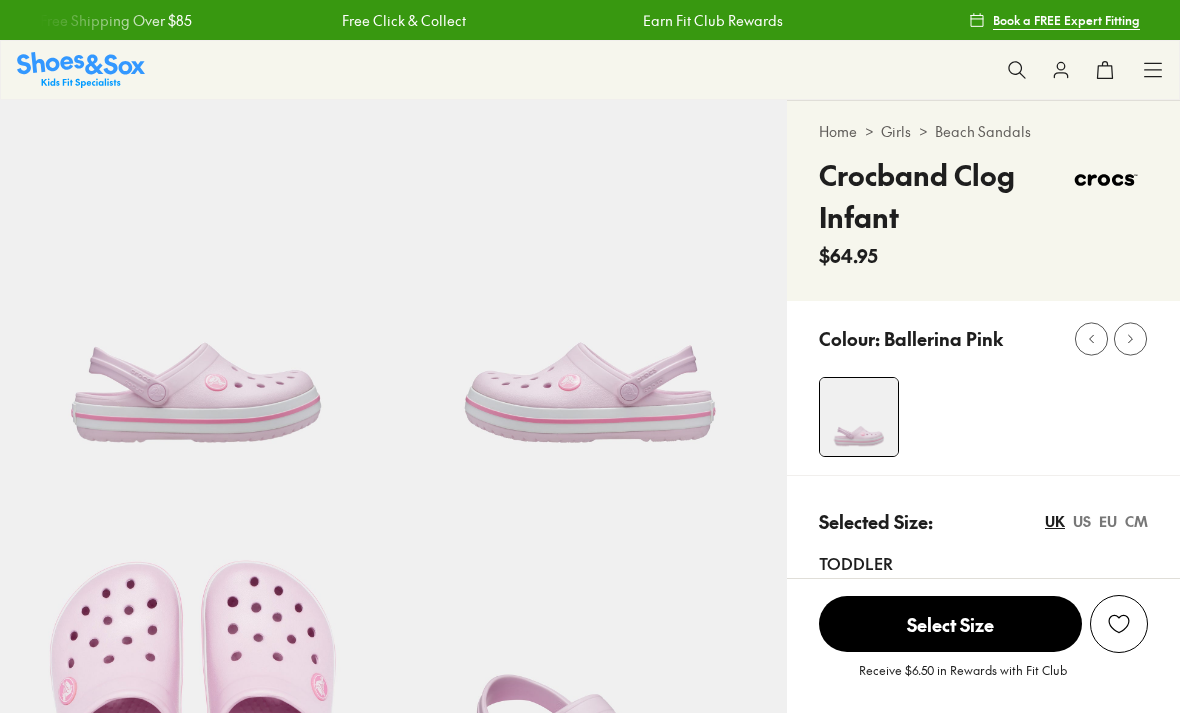 select on "*" 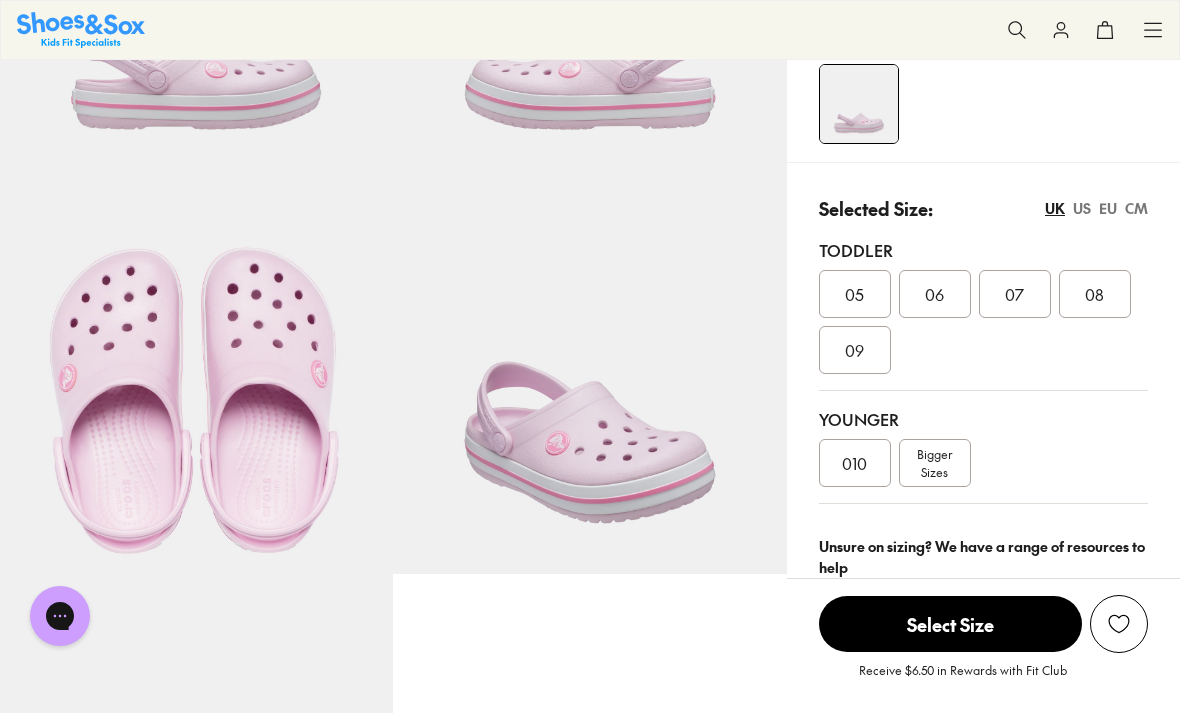 scroll, scrollTop: 0, scrollLeft: 0, axis: both 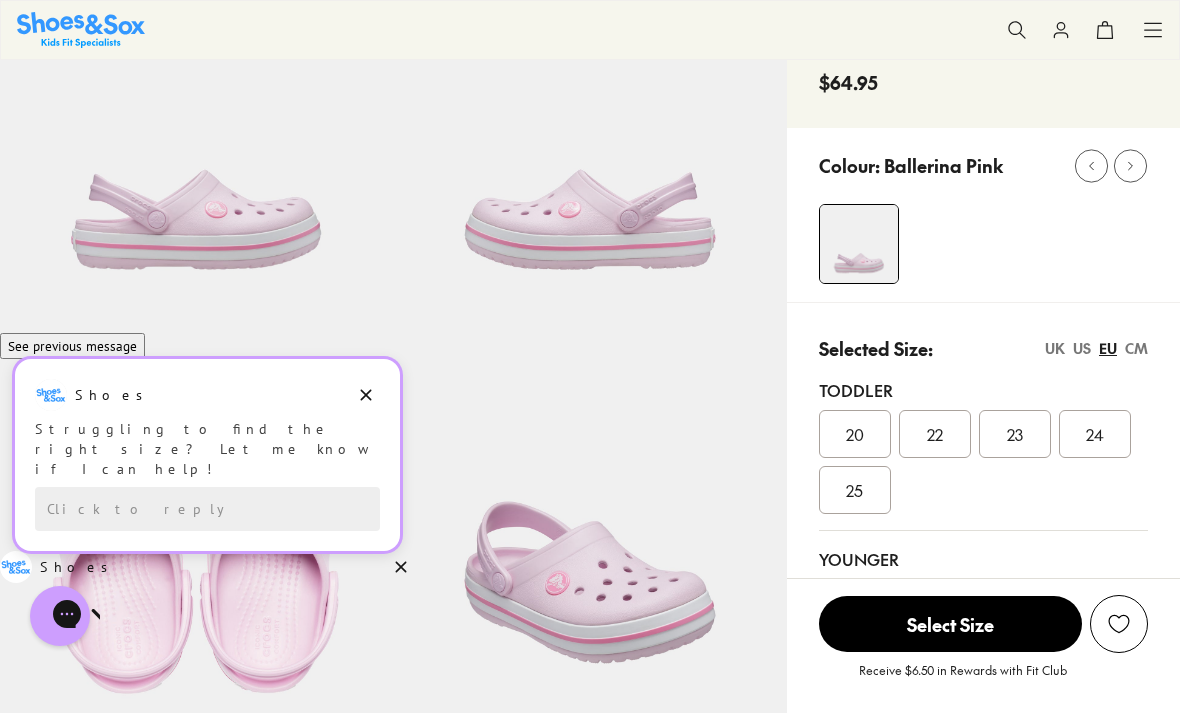 click 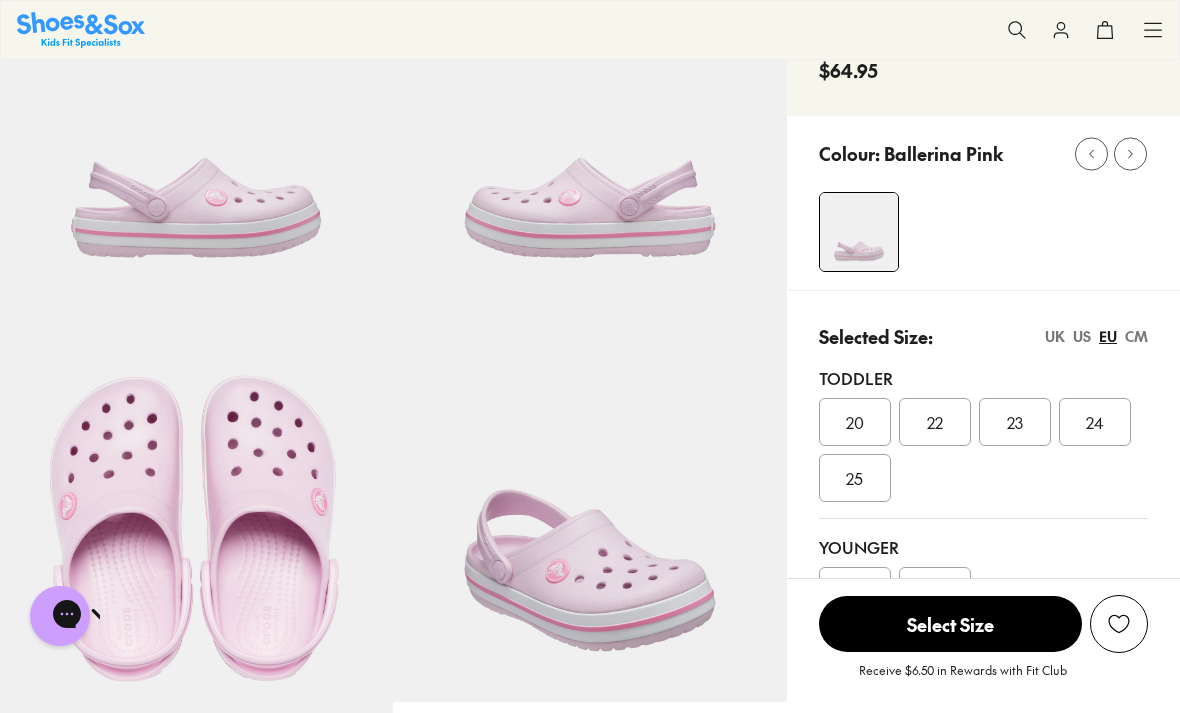 scroll, scrollTop: 184, scrollLeft: 0, axis: vertical 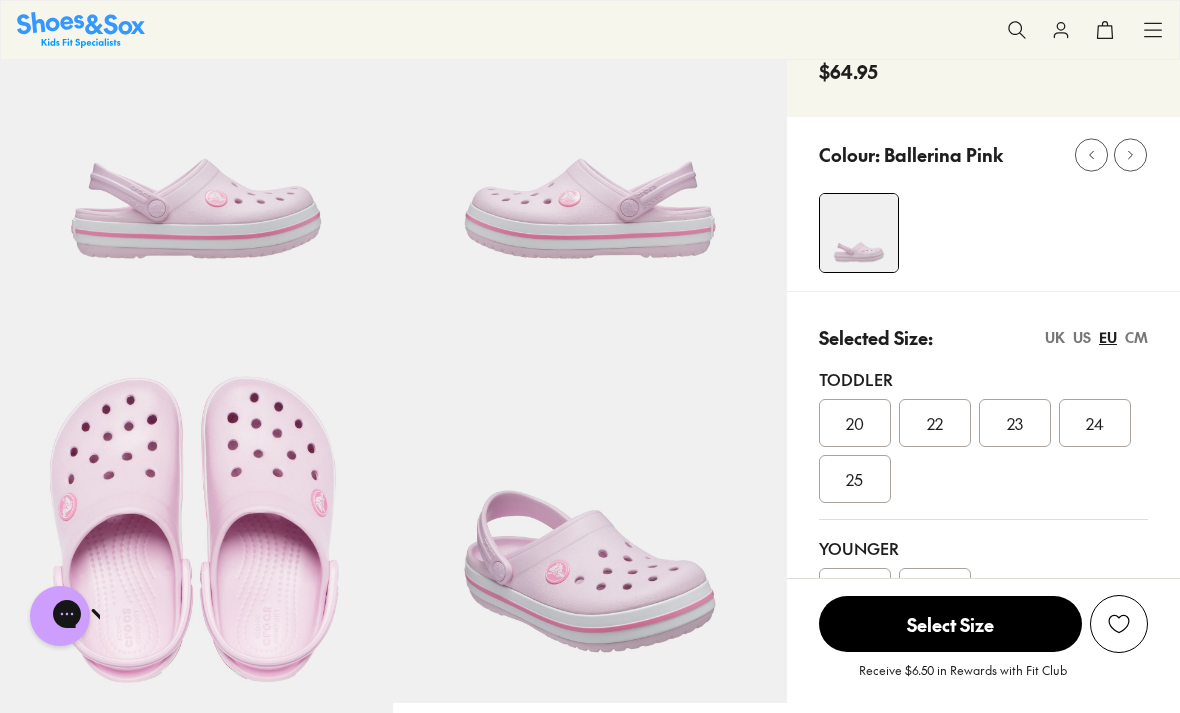 click on "CM" at bounding box center (1136, 337) 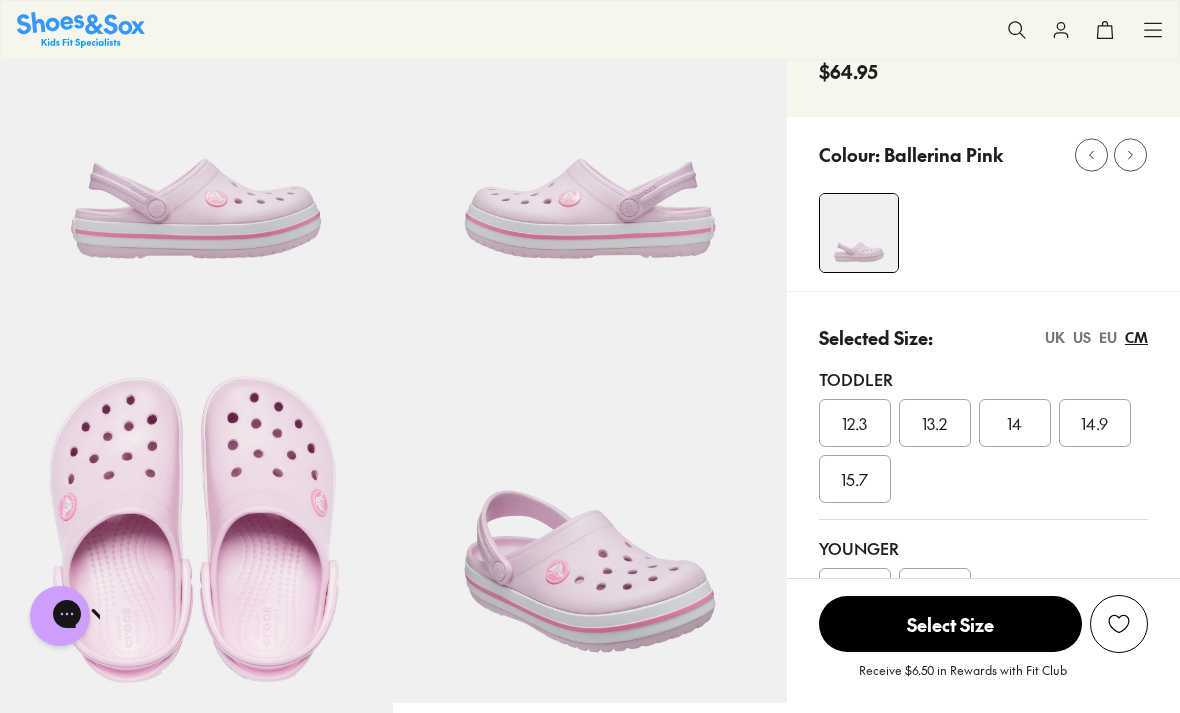 click on "US" at bounding box center [1082, 337] 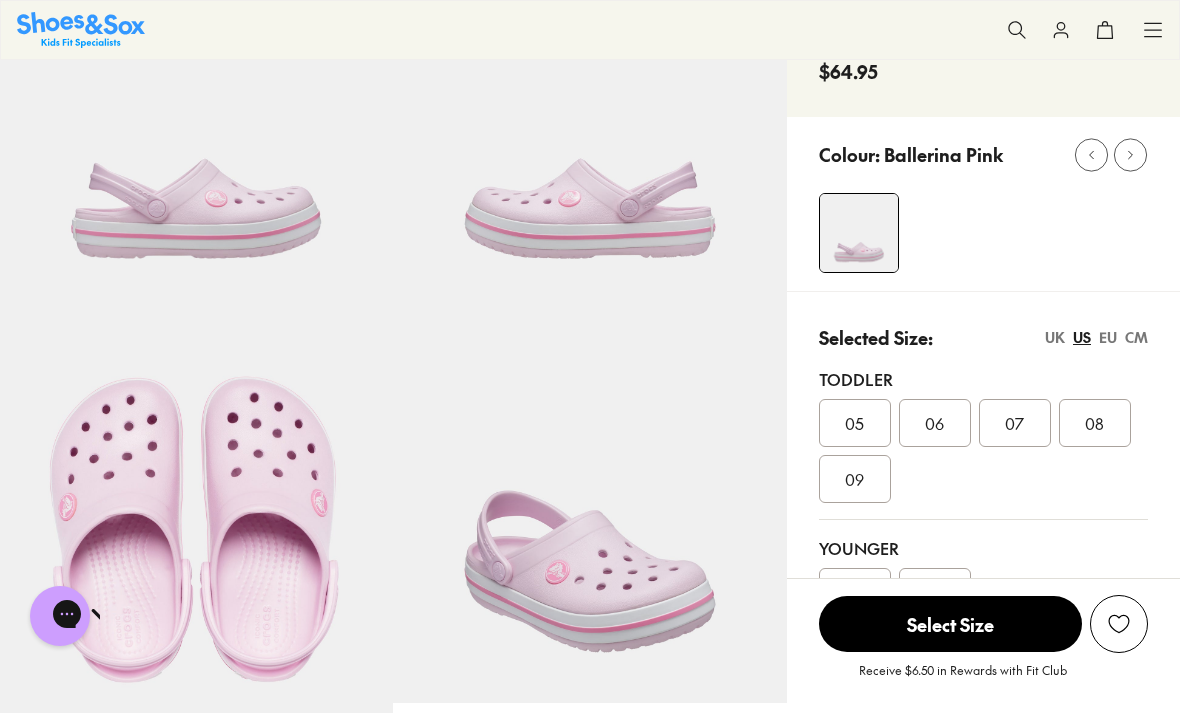 click on "CM" at bounding box center [1136, 337] 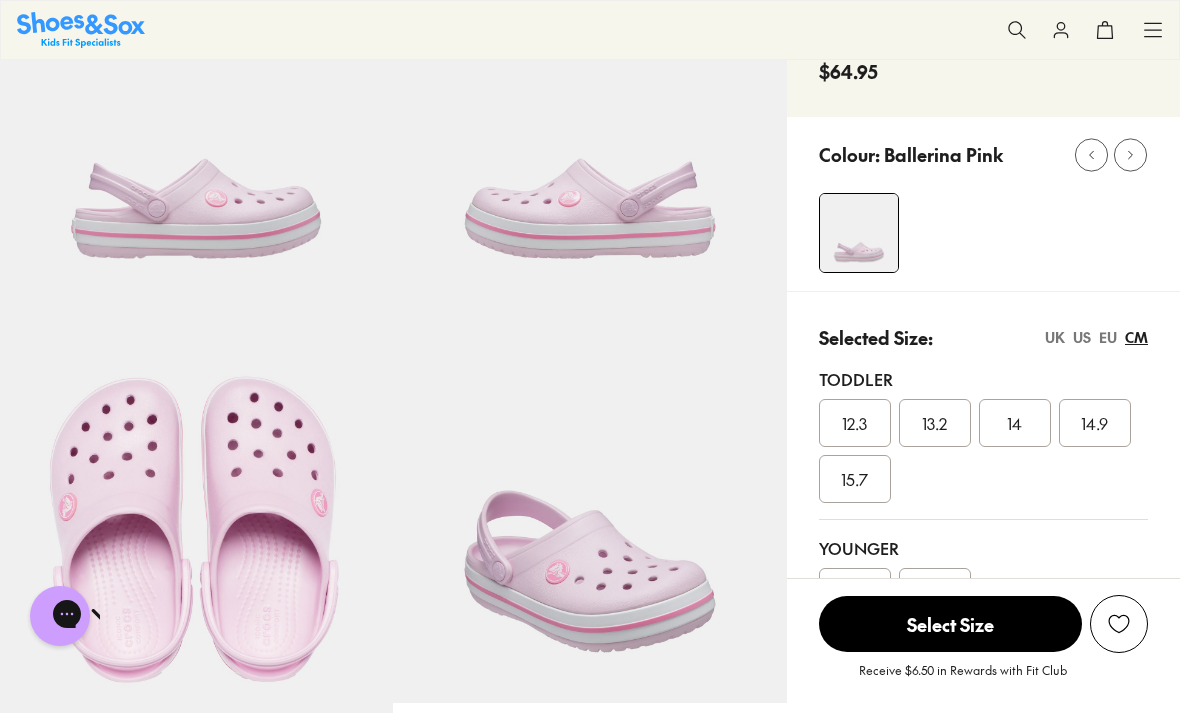 click on "US" at bounding box center [1082, 337] 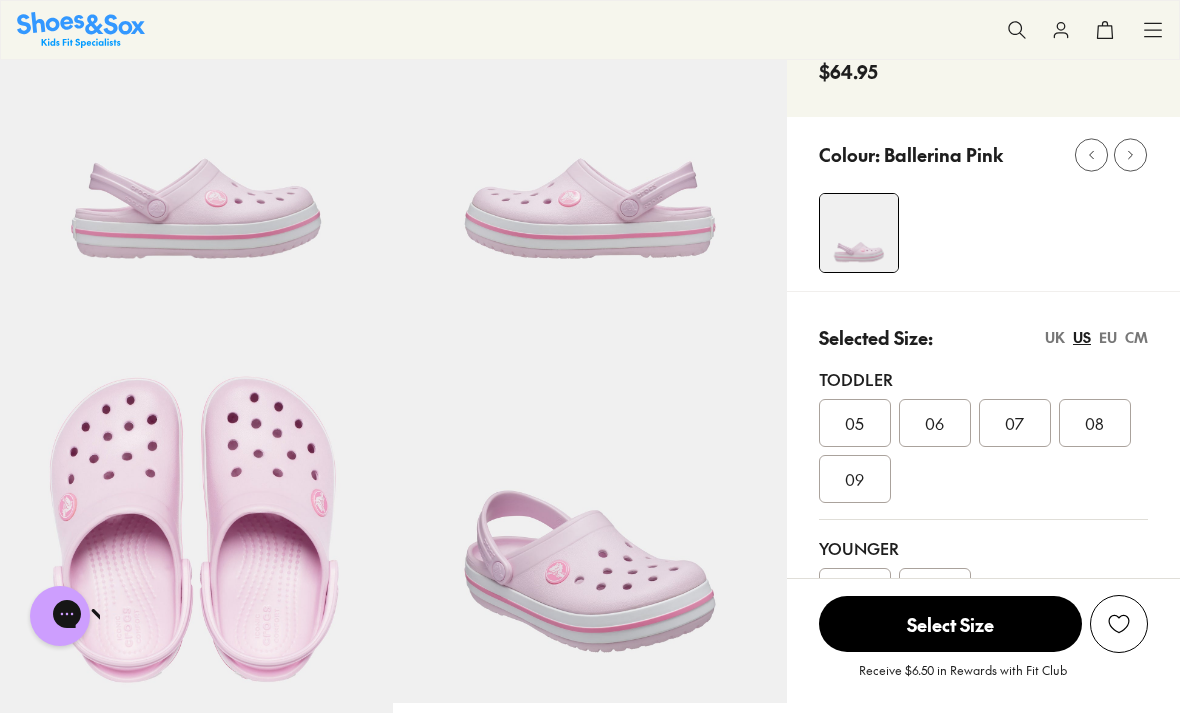 click on "UK" at bounding box center (1055, 337) 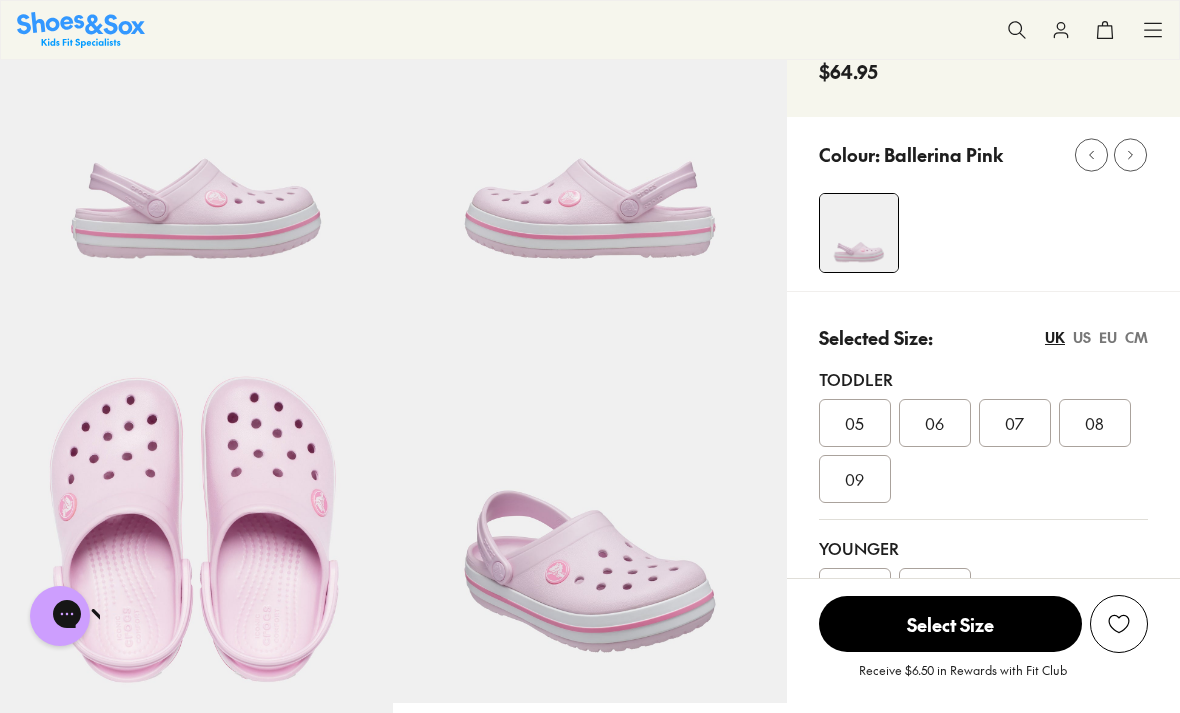 click on "EU" at bounding box center (1108, 337) 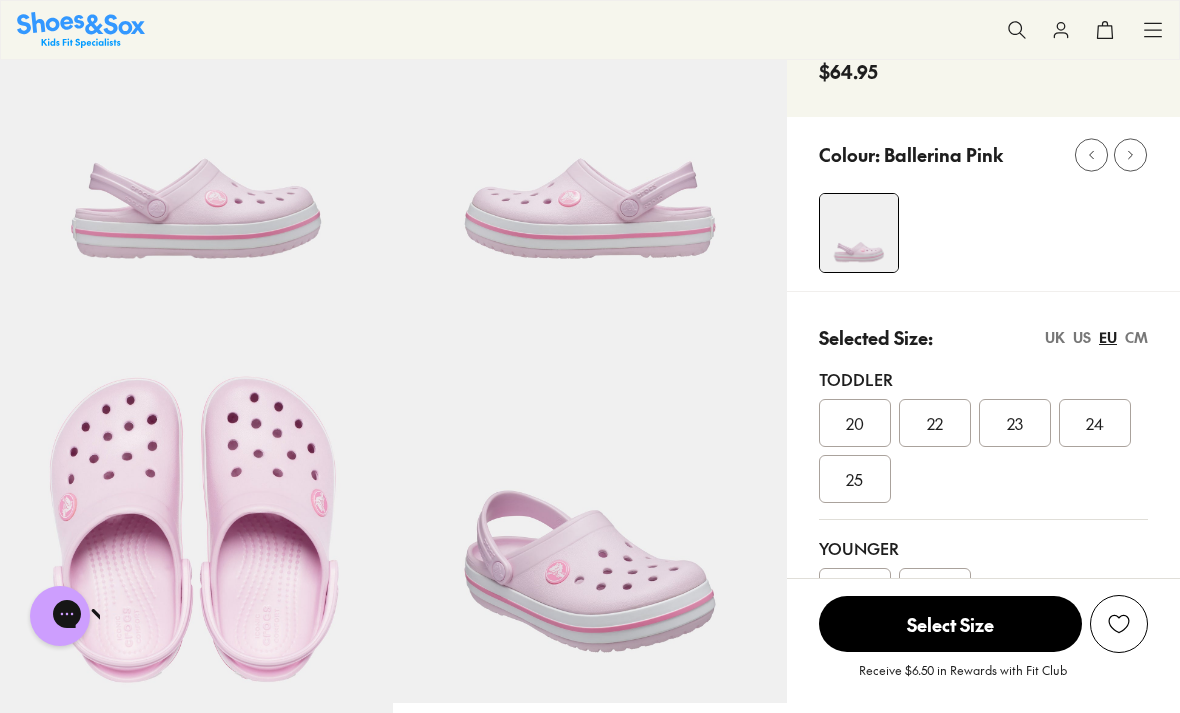 click on "CM" at bounding box center [1136, 337] 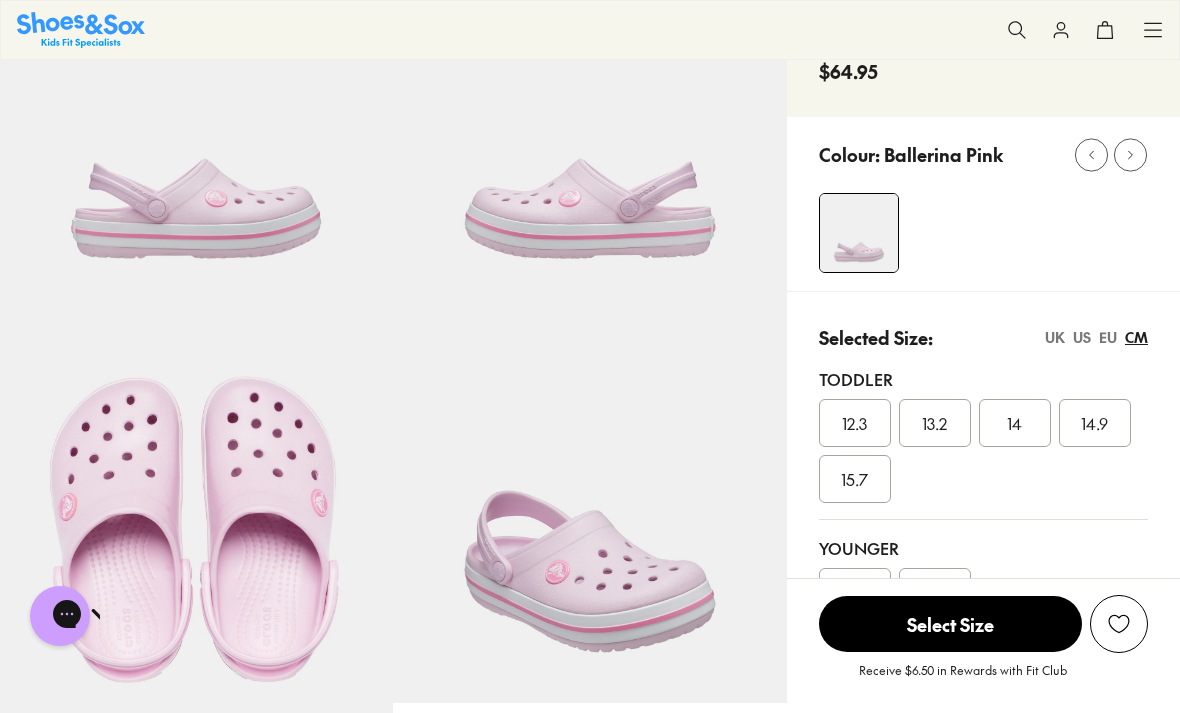 click on "EU" at bounding box center [1108, 337] 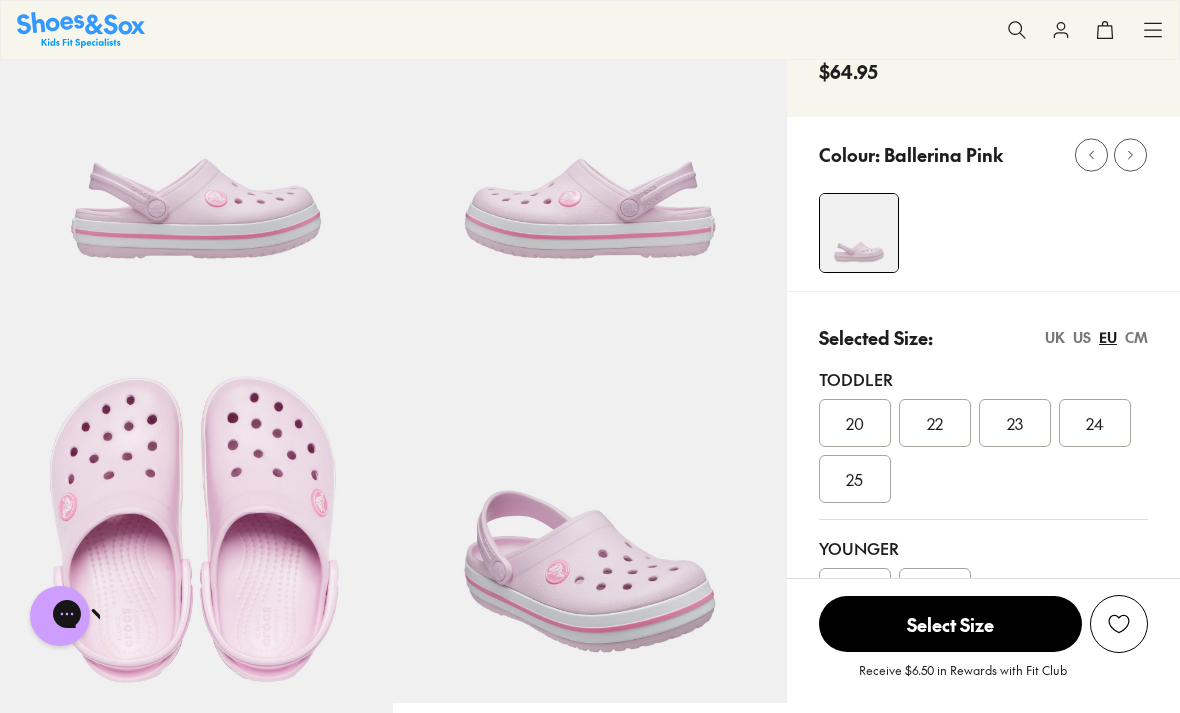 click on "CM" at bounding box center (1136, 337) 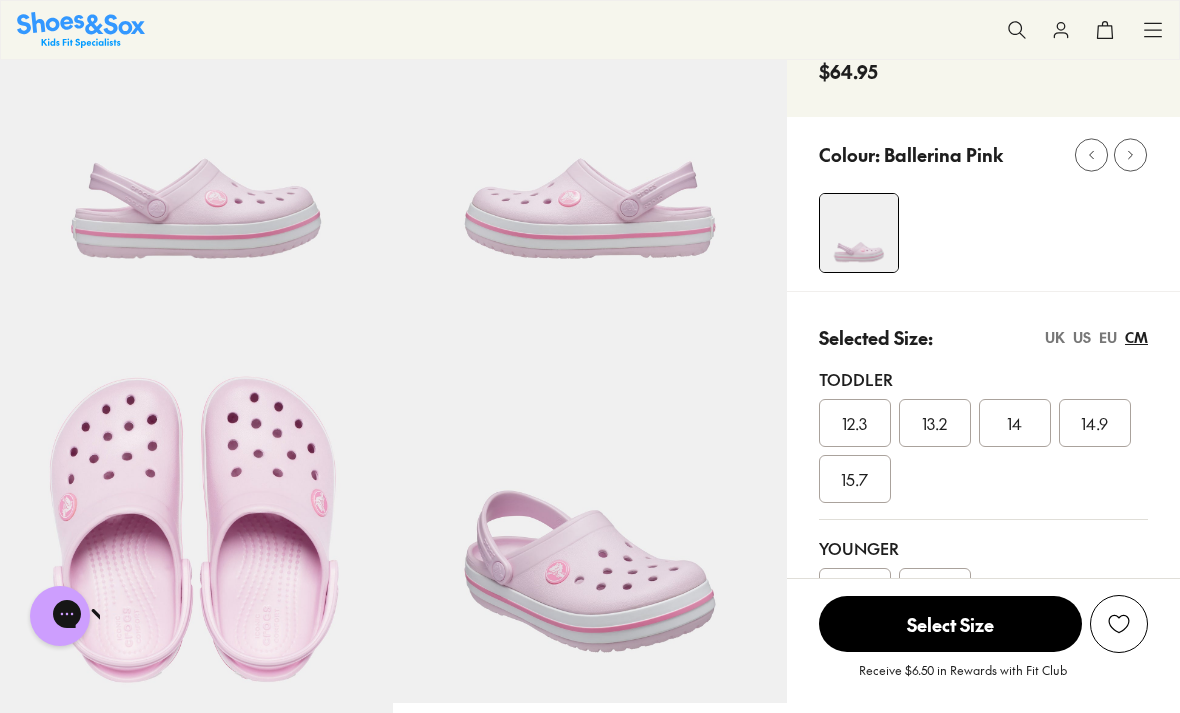 click on "US" at bounding box center (1082, 337) 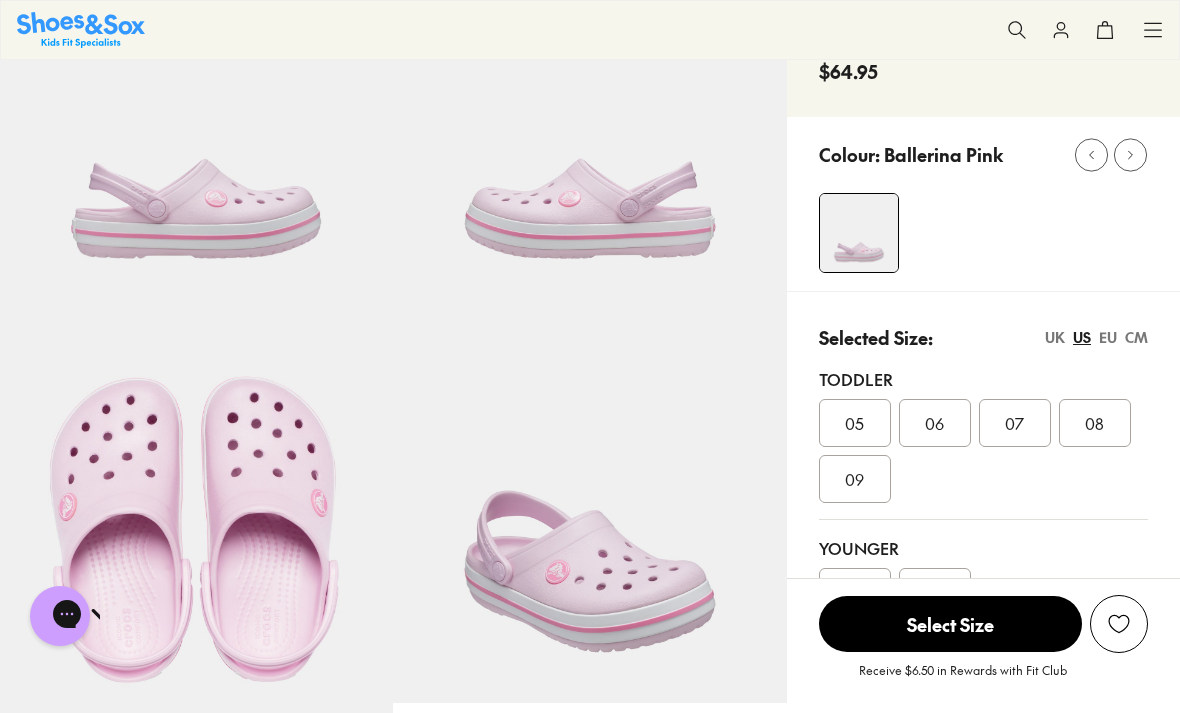 click on "010" at bounding box center (855, 592) 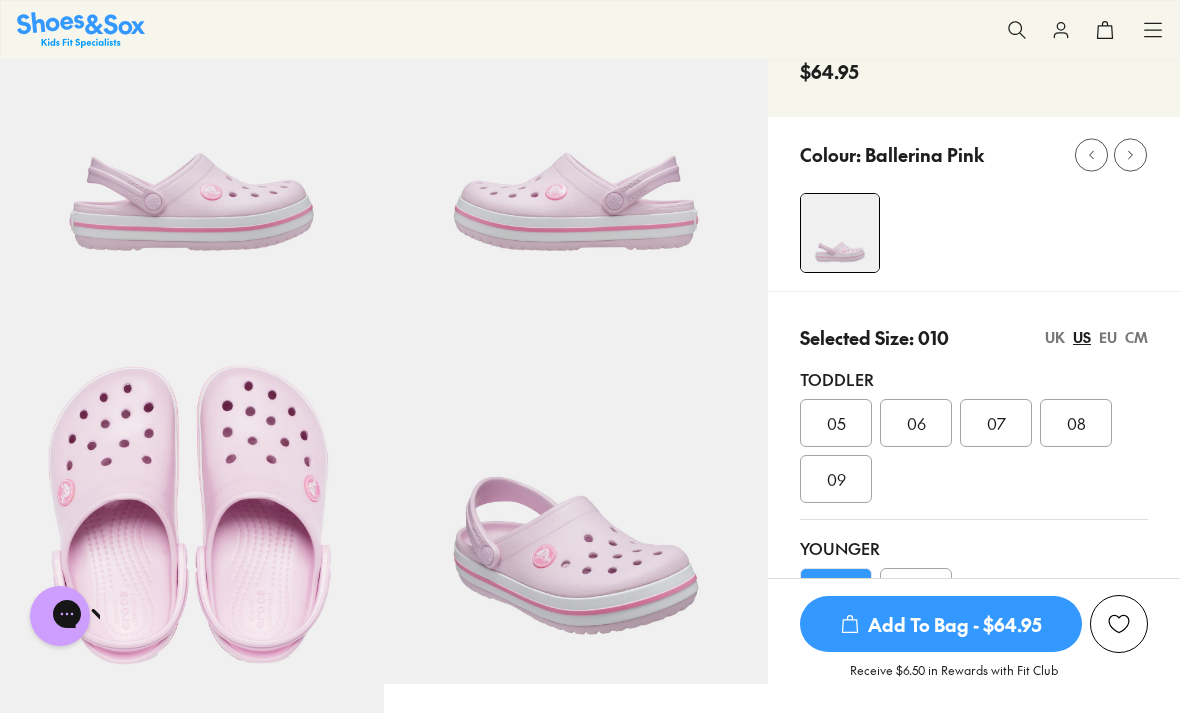 click on "Add To Bag - $64.95" at bounding box center (941, 624) 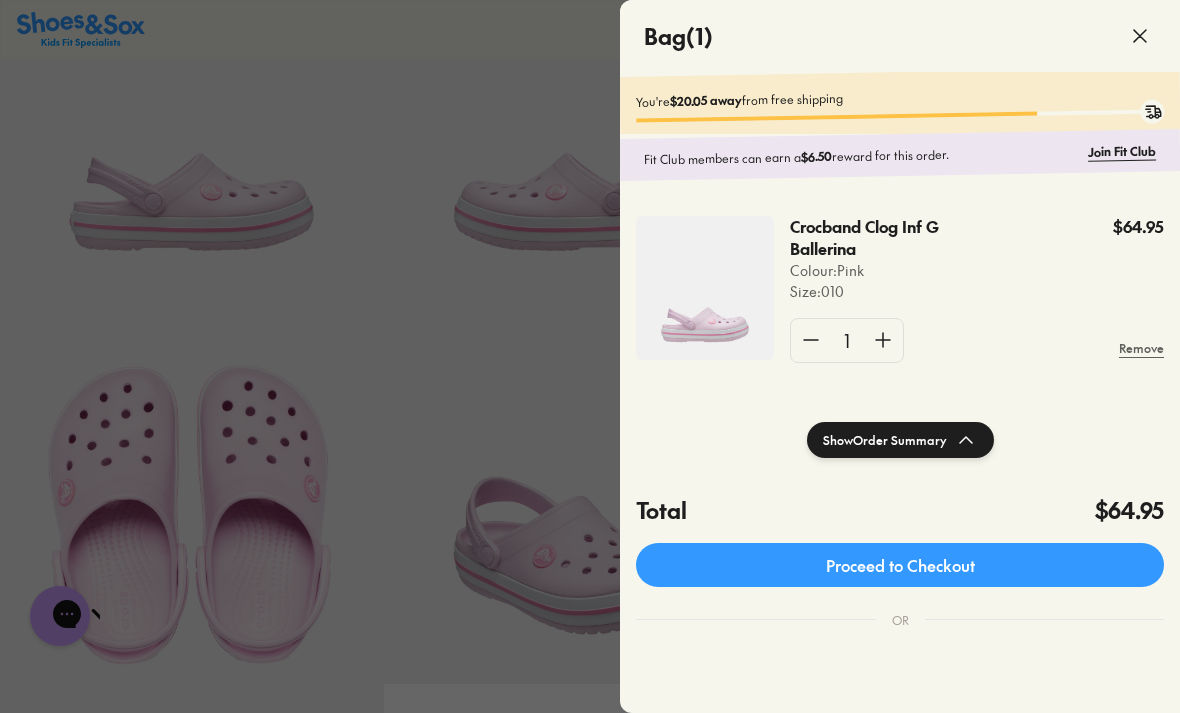 click 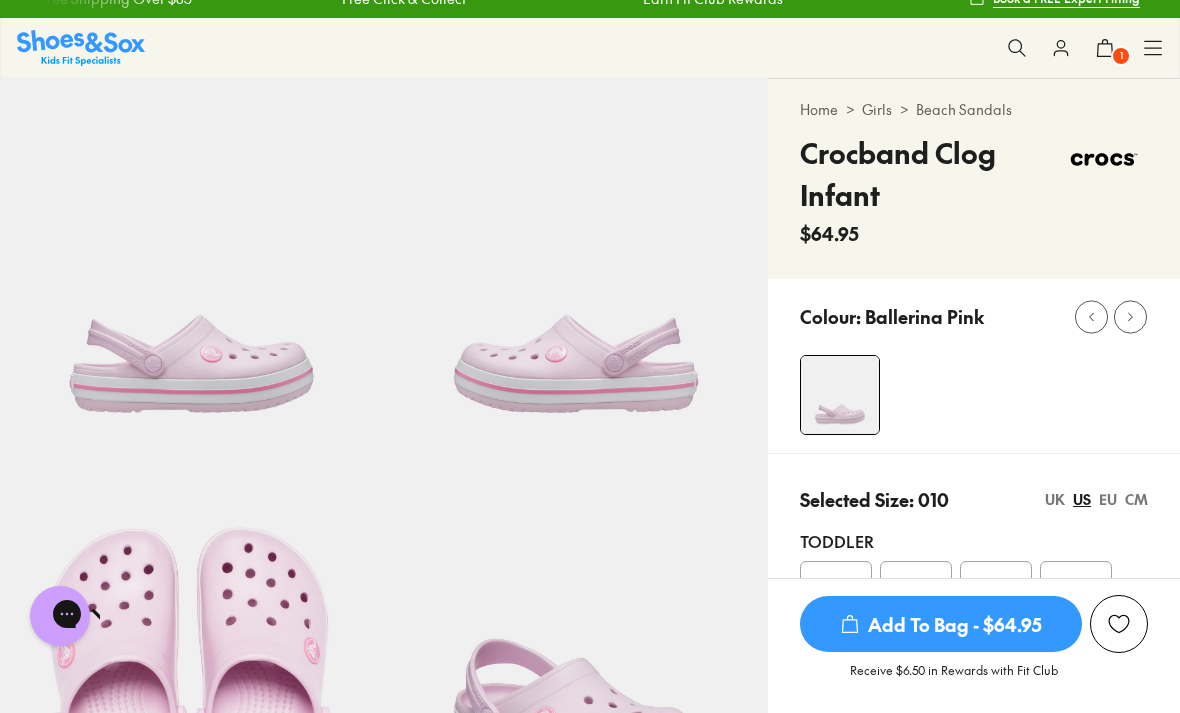scroll, scrollTop: 0, scrollLeft: 0, axis: both 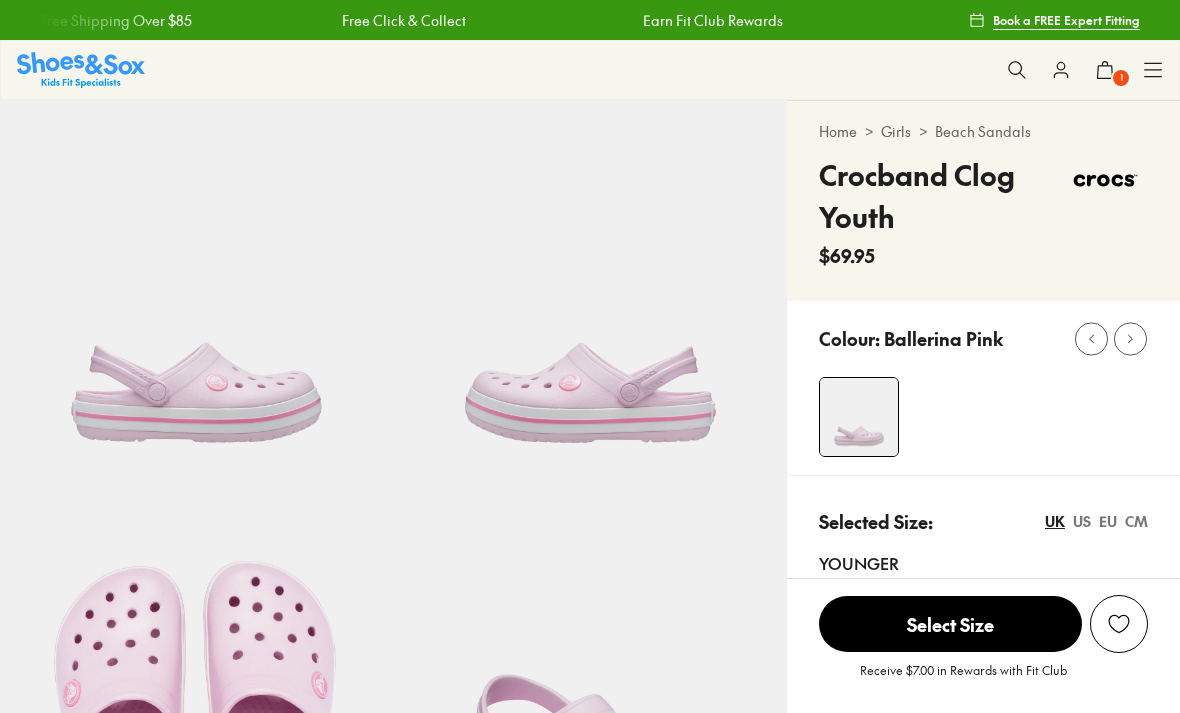 select on "*" 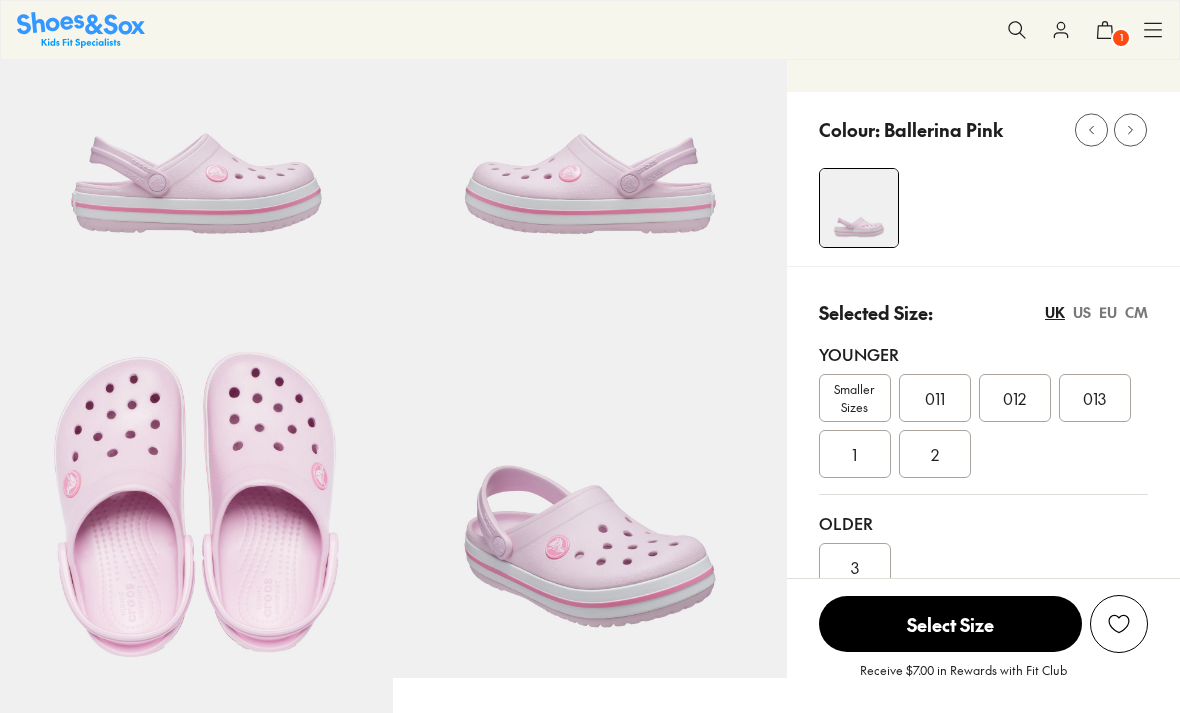scroll, scrollTop: 0, scrollLeft: 0, axis: both 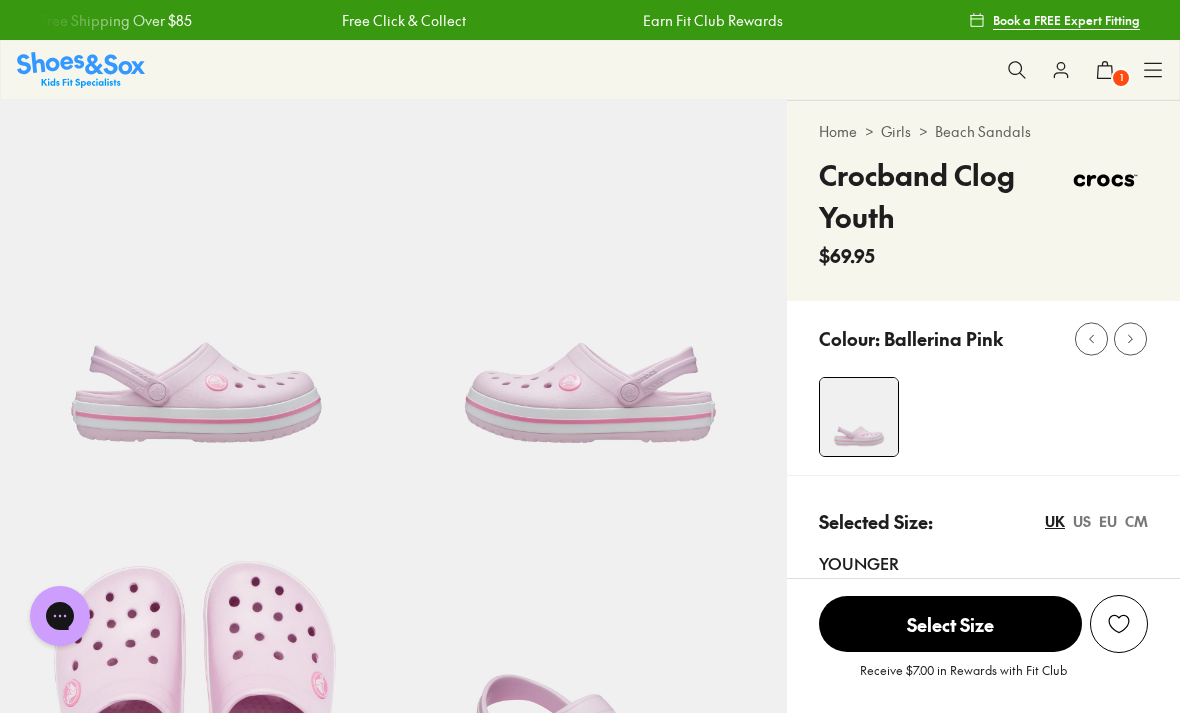 click on "Beach Sandals" at bounding box center [983, 131] 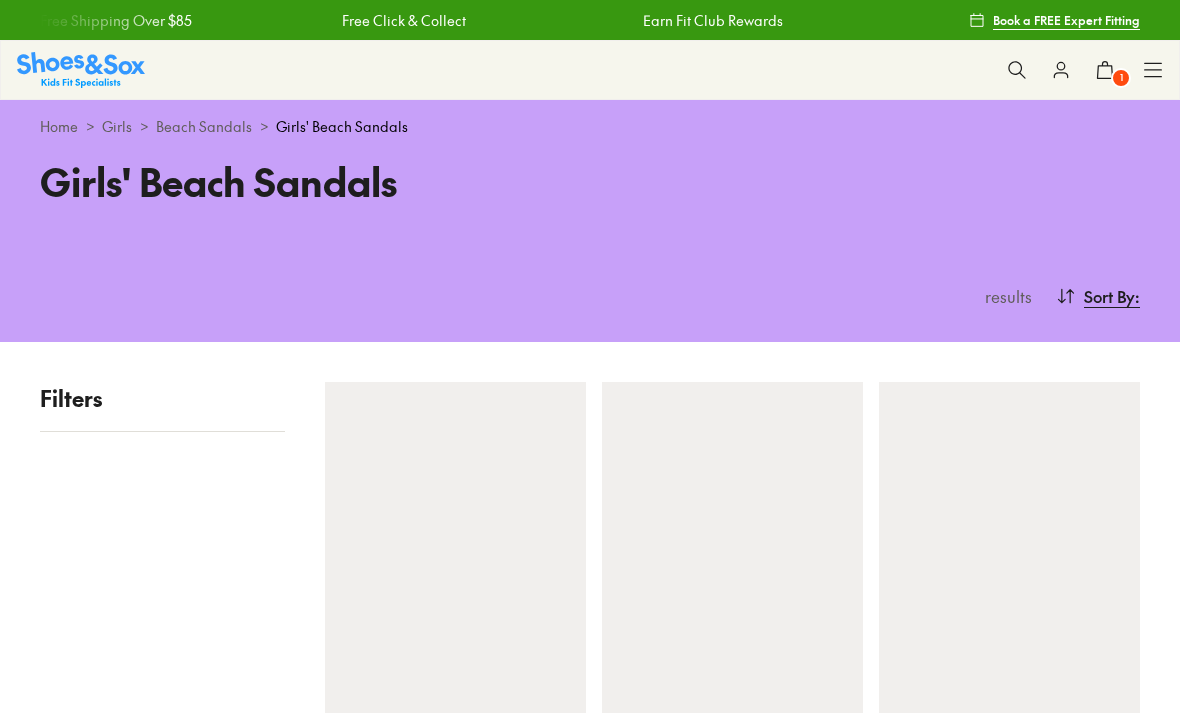 scroll, scrollTop: 0, scrollLeft: 0, axis: both 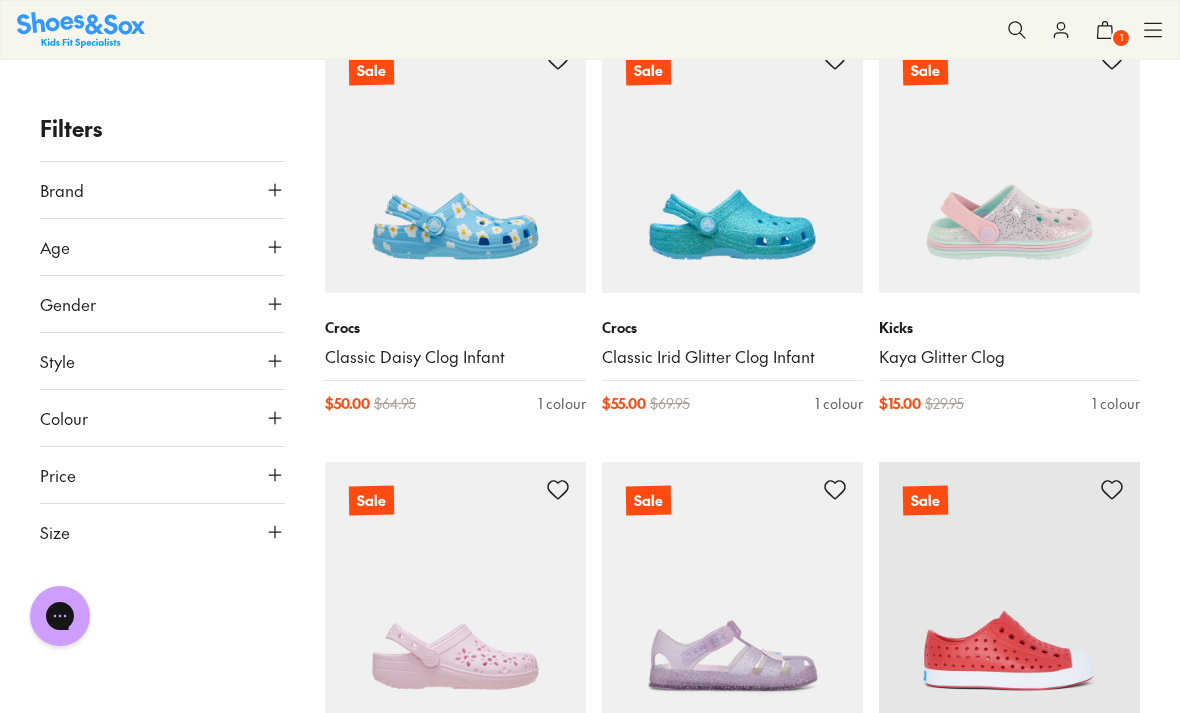click at bounding box center (1009, 162) 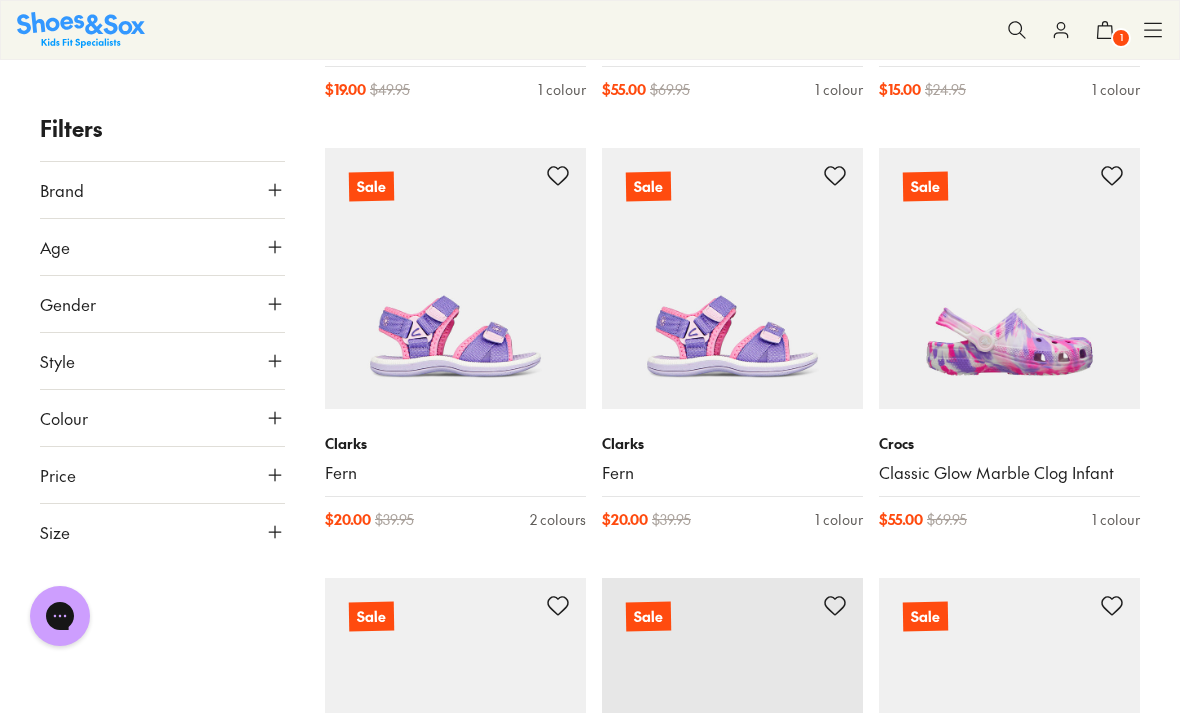 scroll, scrollTop: 12701, scrollLeft: 0, axis: vertical 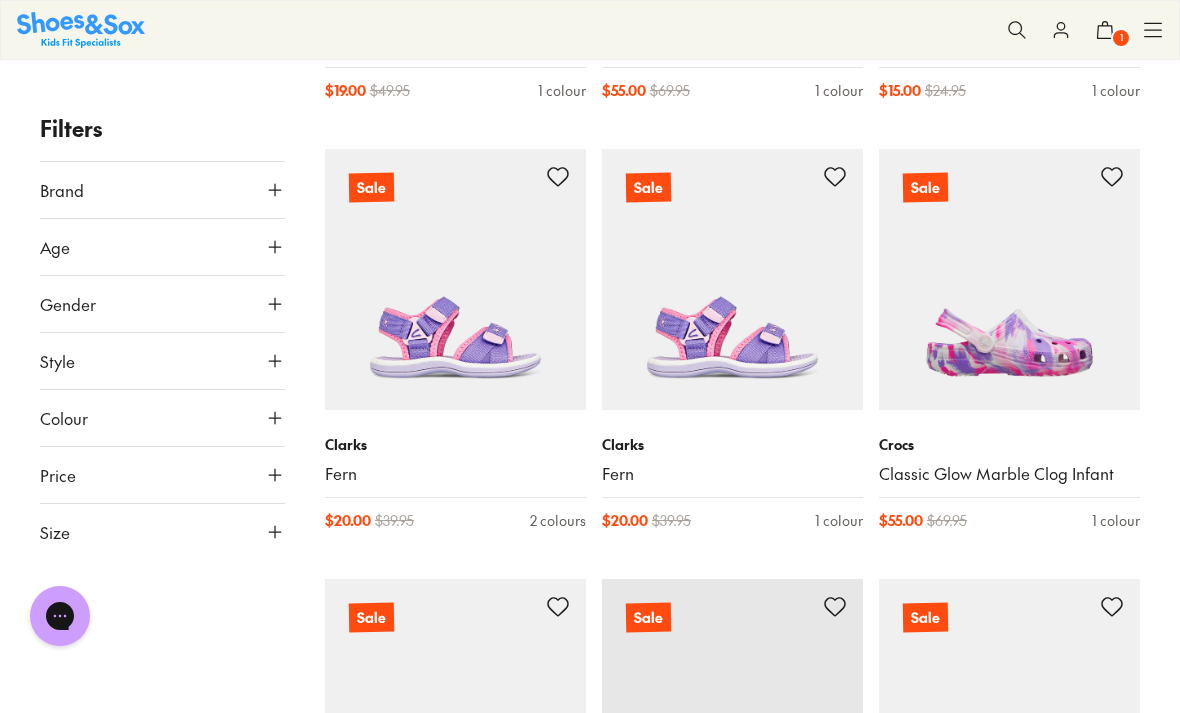 click at bounding box center (1009, 279) 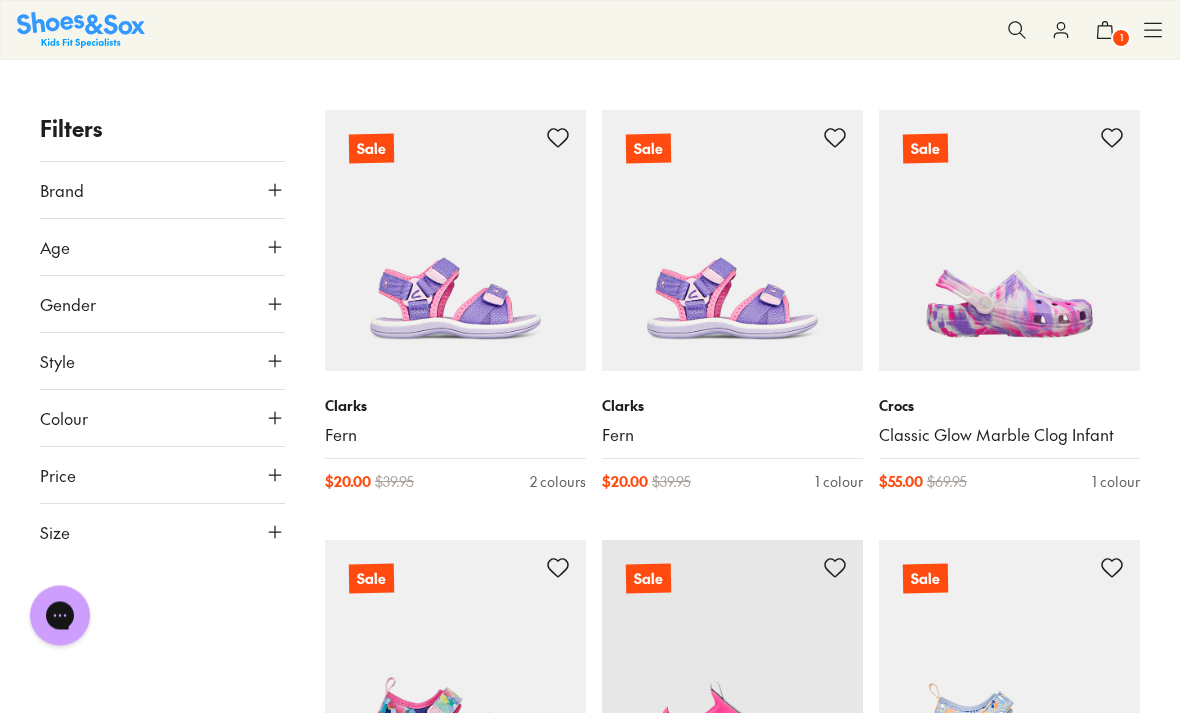 scroll, scrollTop: 12717, scrollLeft: 0, axis: vertical 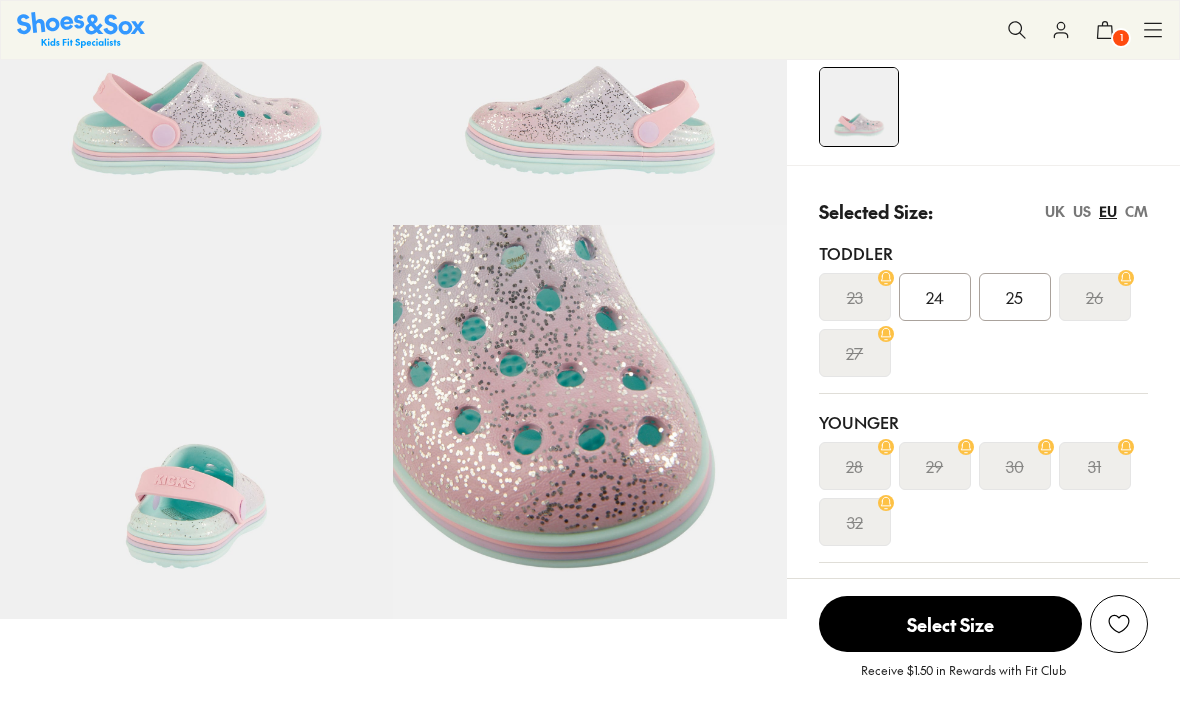 select on "*" 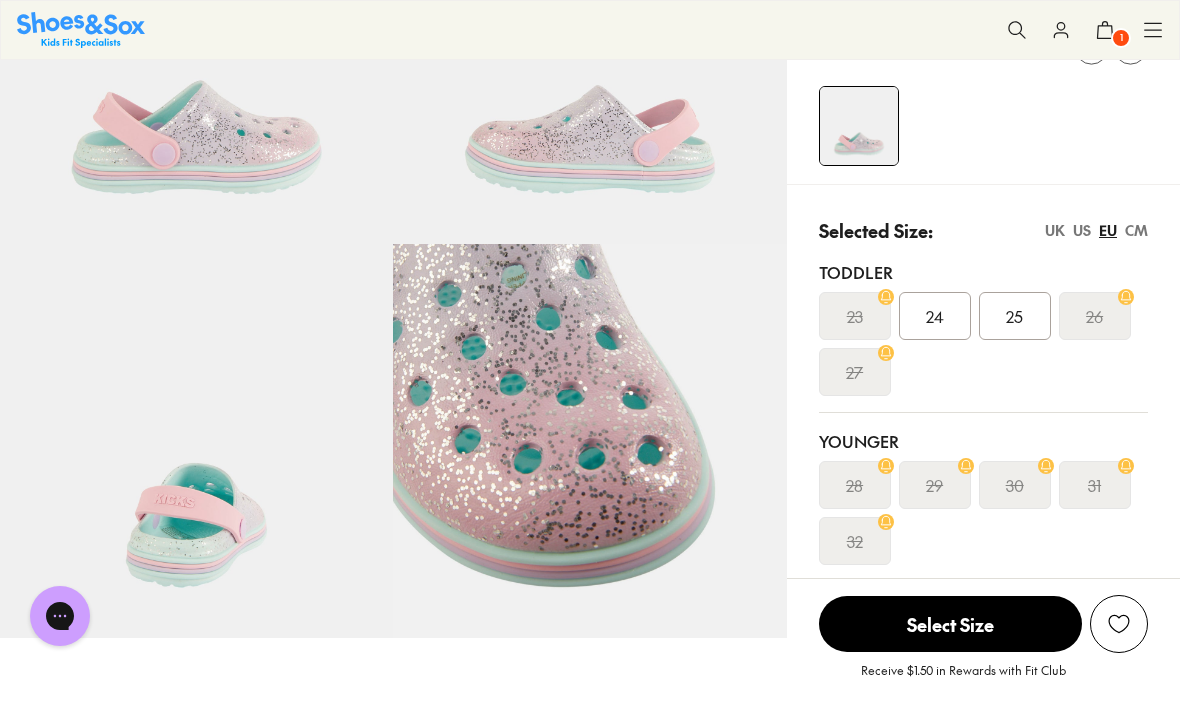 scroll, scrollTop: 0, scrollLeft: 0, axis: both 